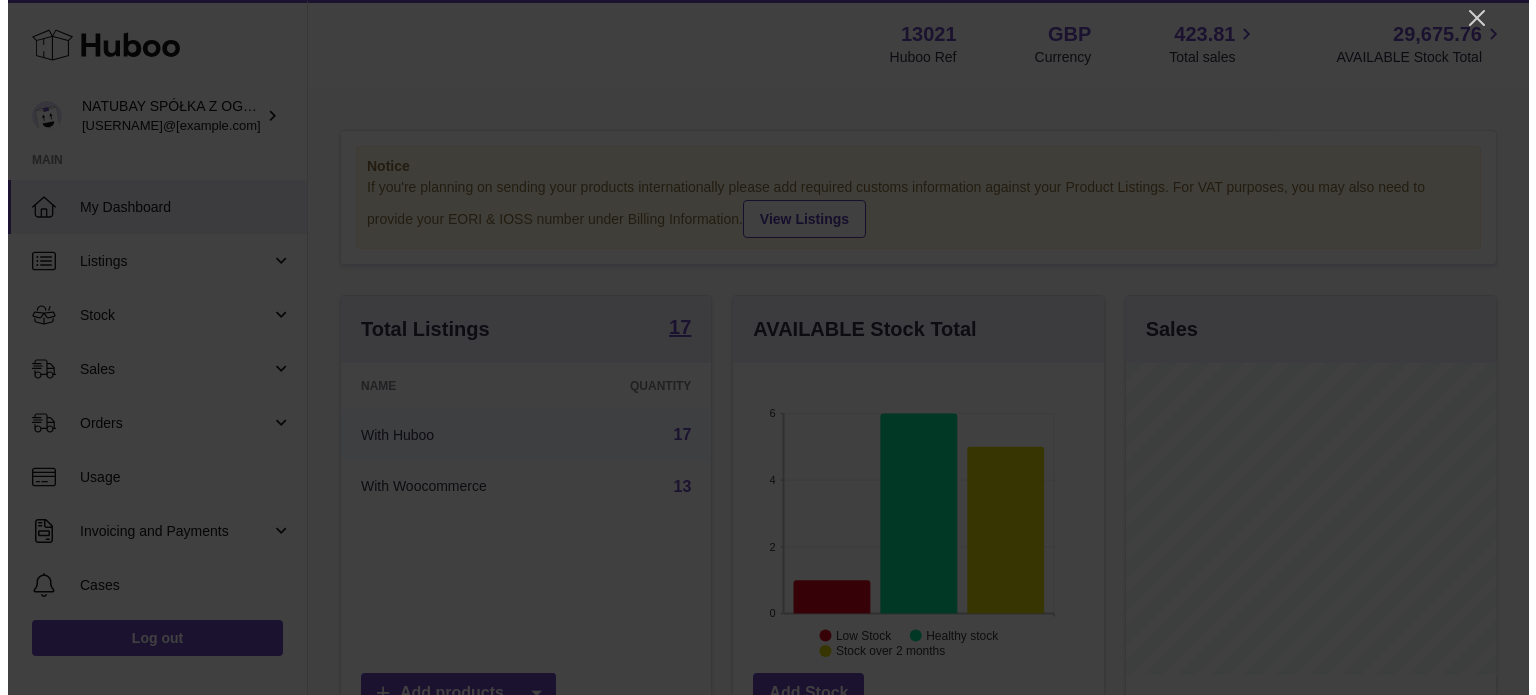 scroll, scrollTop: 0, scrollLeft: 0, axis: both 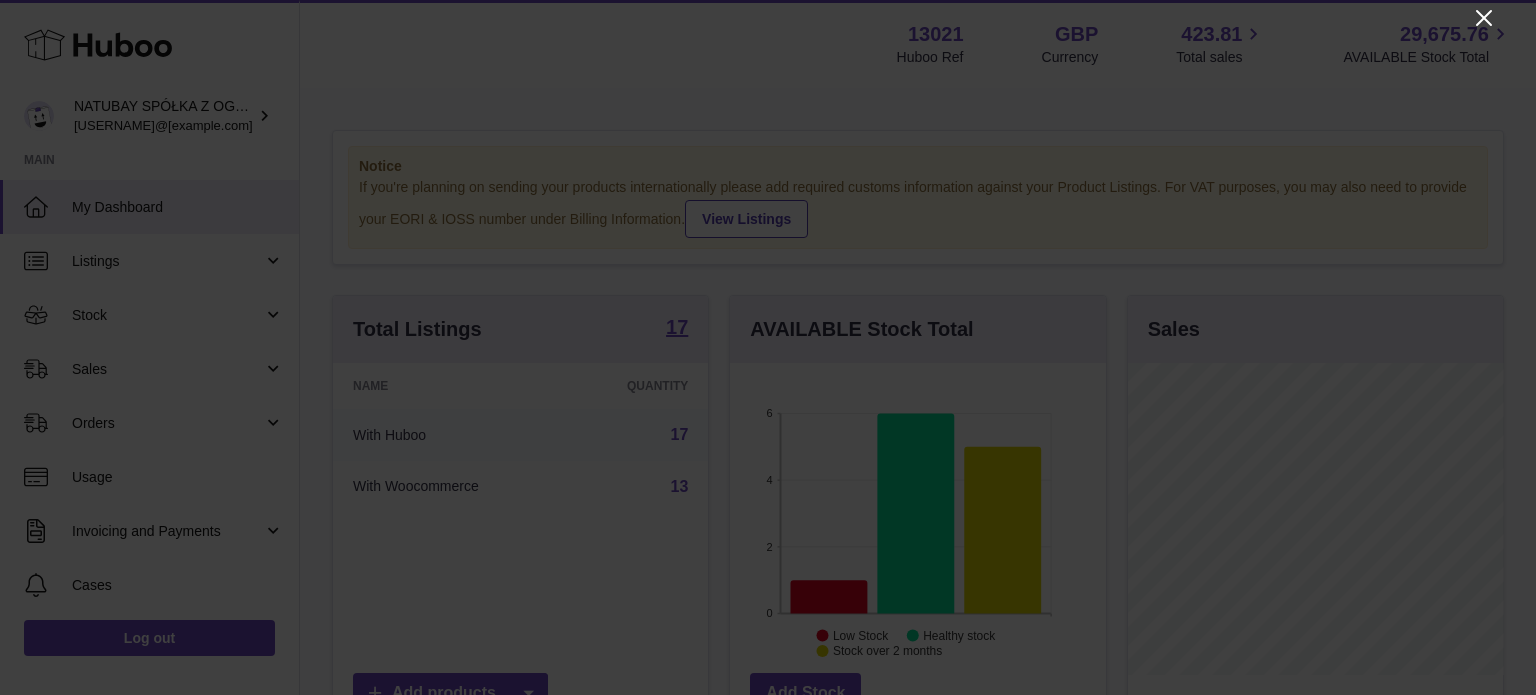 click 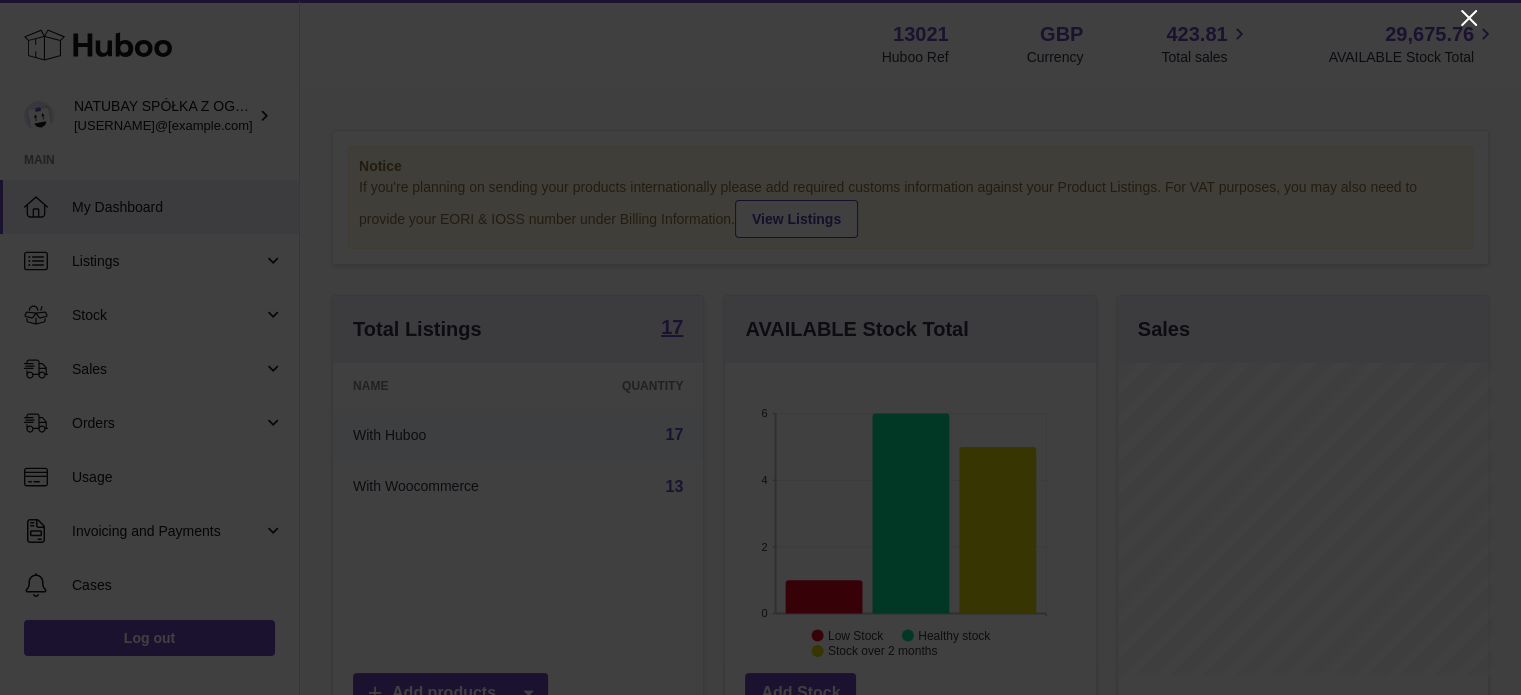 scroll, scrollTop: 312, scrollLeft: 371, axis: both 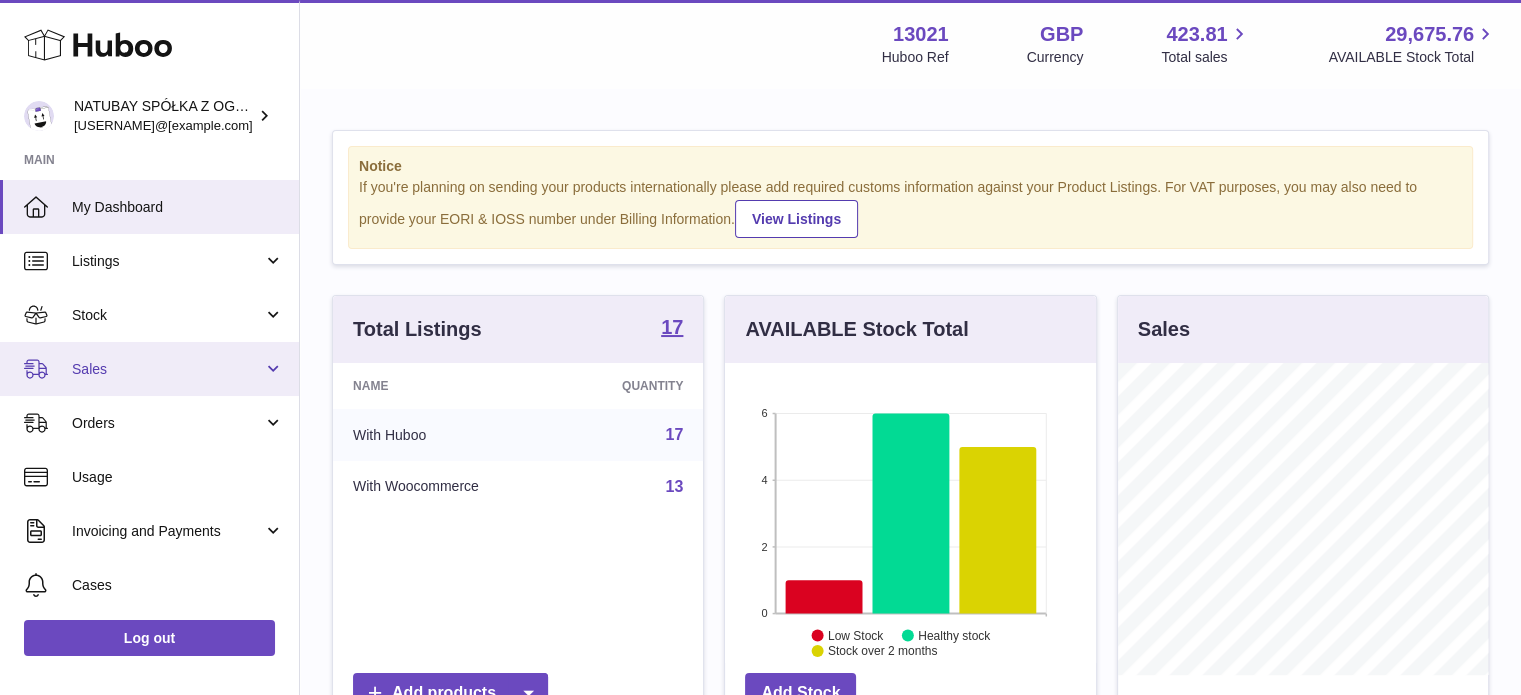 click on "Sales" at bounding box center (167, 369) 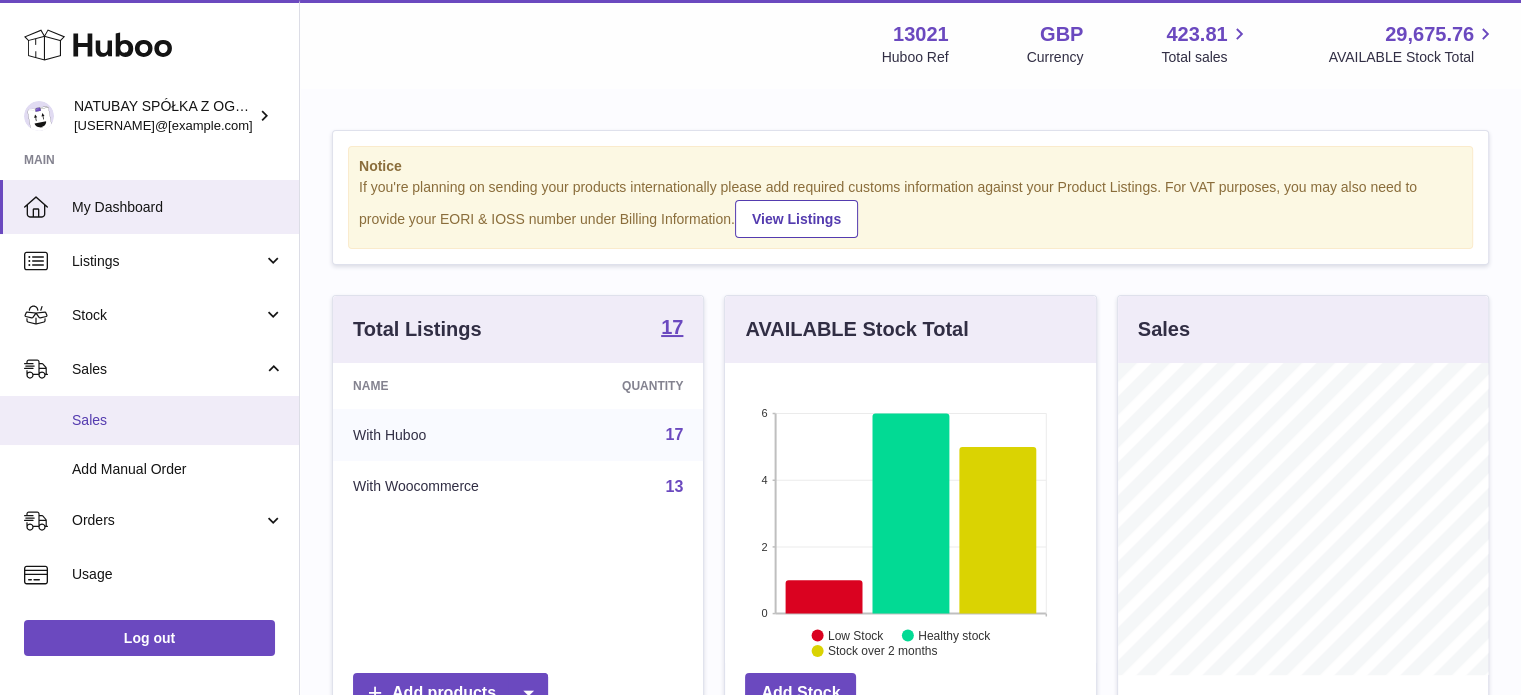 click on "Sales" at bounding box center (178, 420) 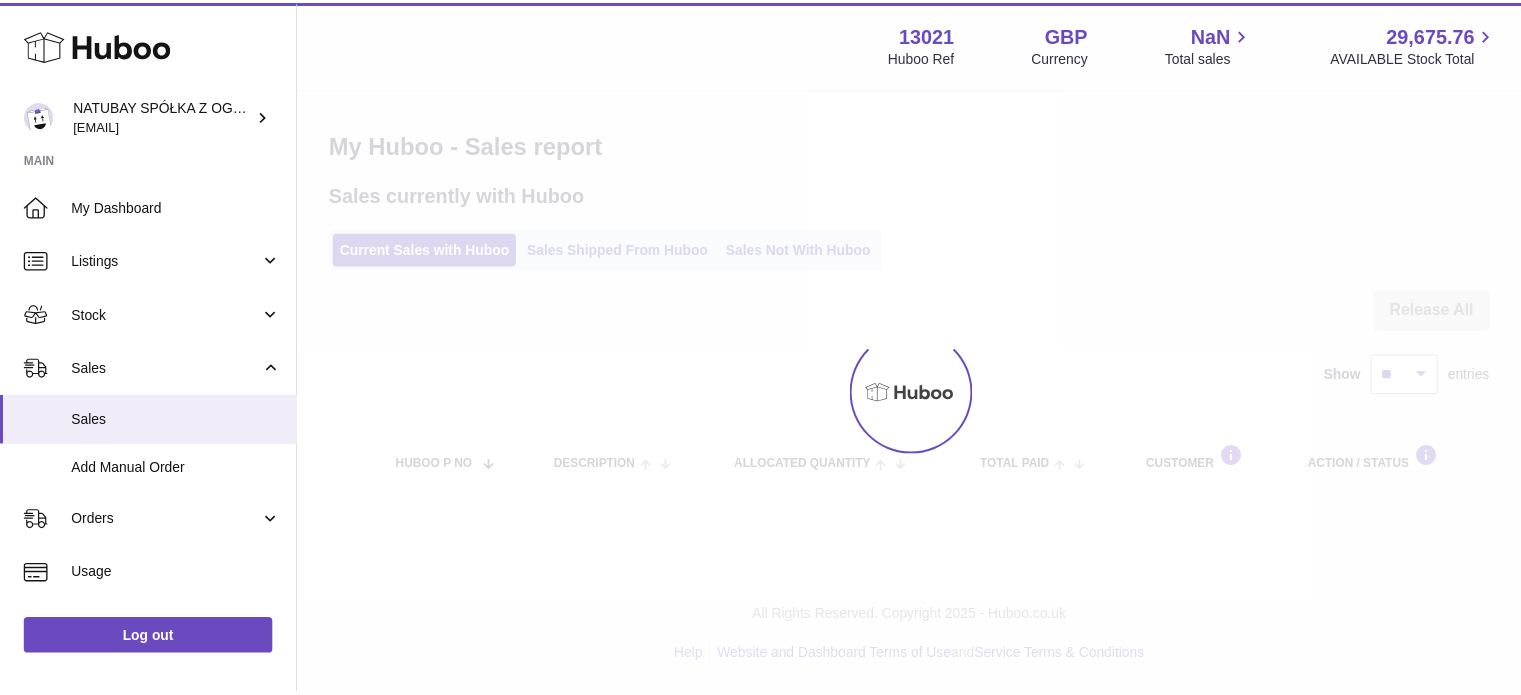 scroll, scrollTop: 0, scrollLeft: 0, axis: both 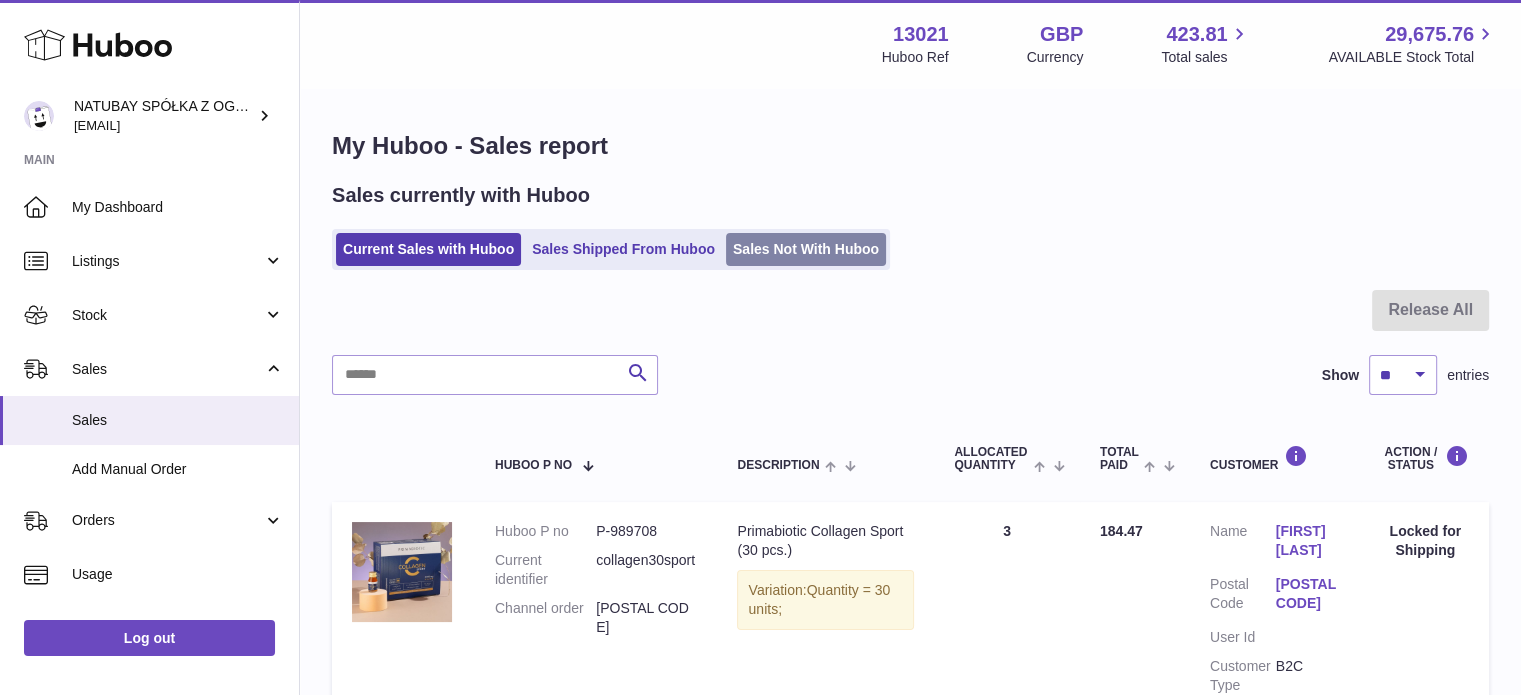 click on "Sales Not With Huboo" at bounding box center (806, 249) 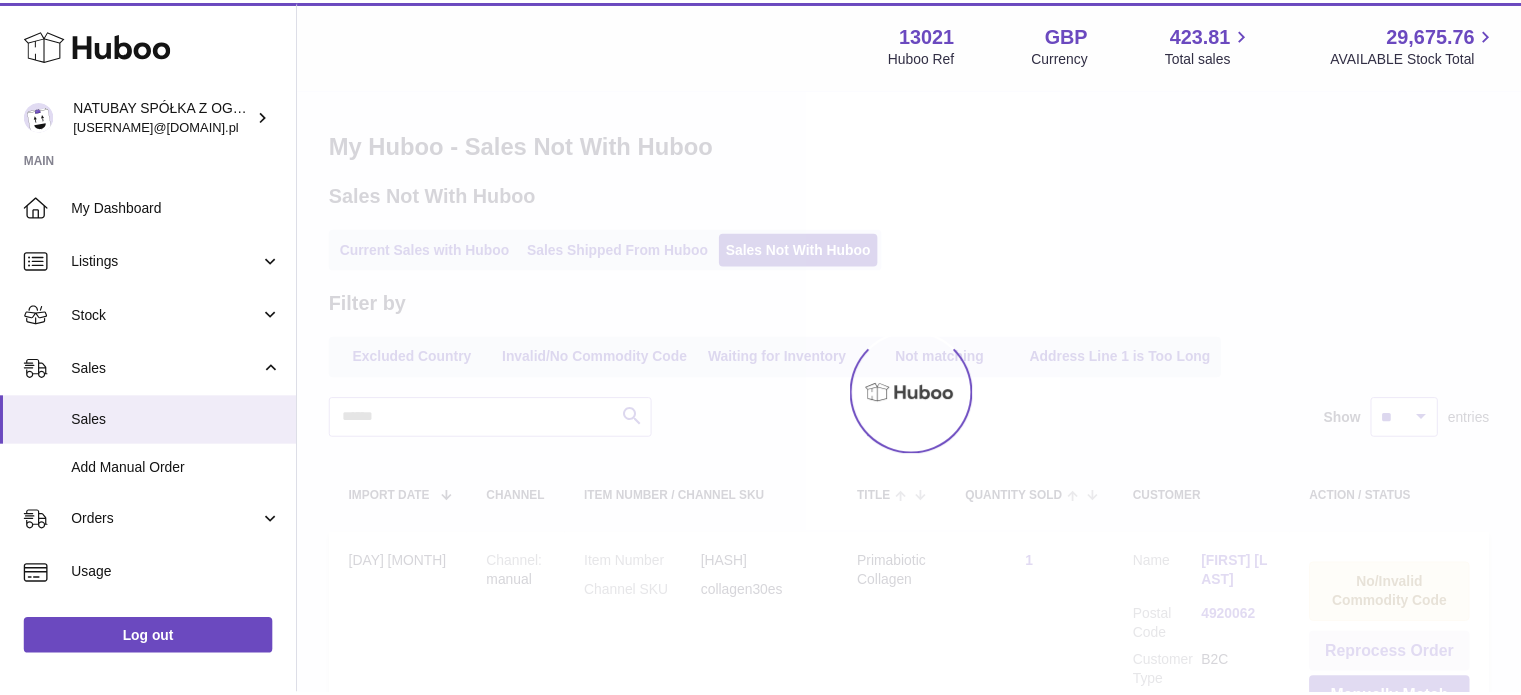 scroll, scrollTop: 0, scrollLeft: 0, axis: both 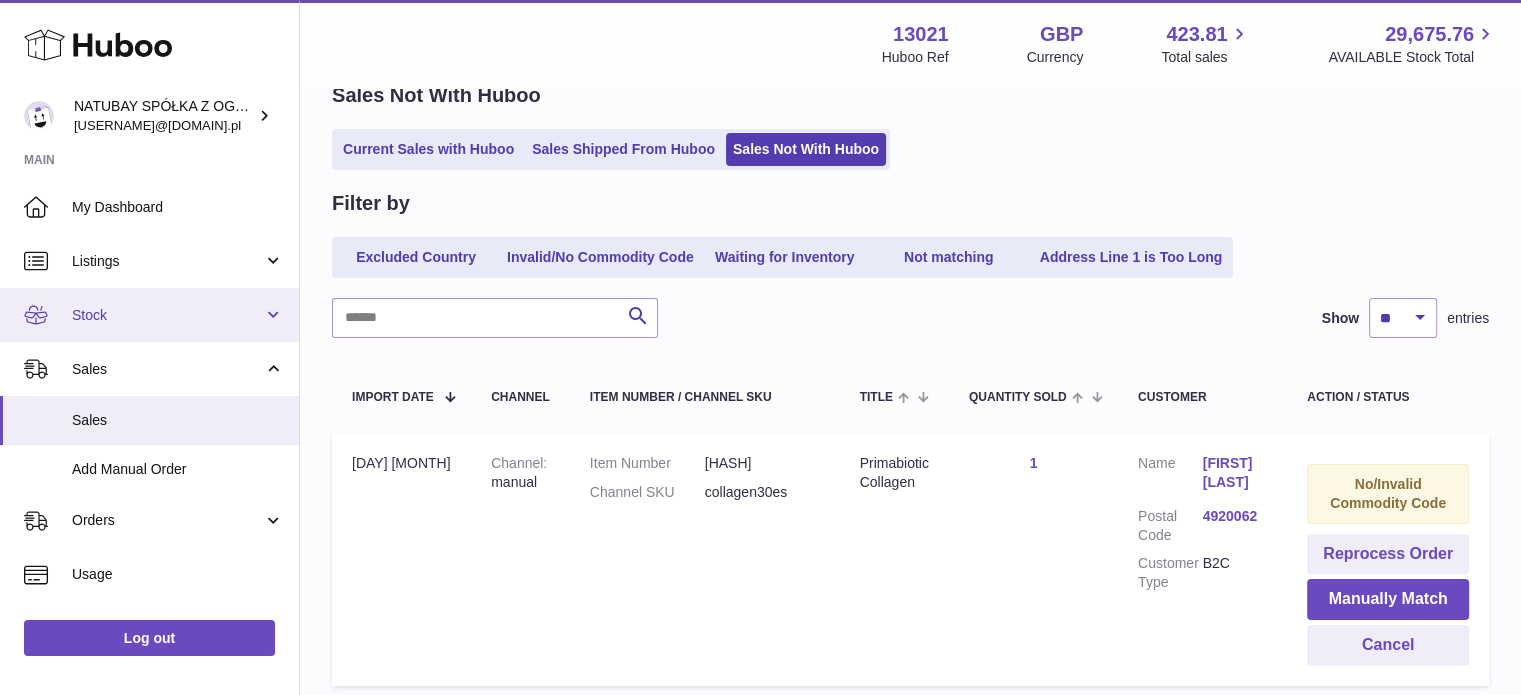 click on "Stock" at bounding box center [167, 315] 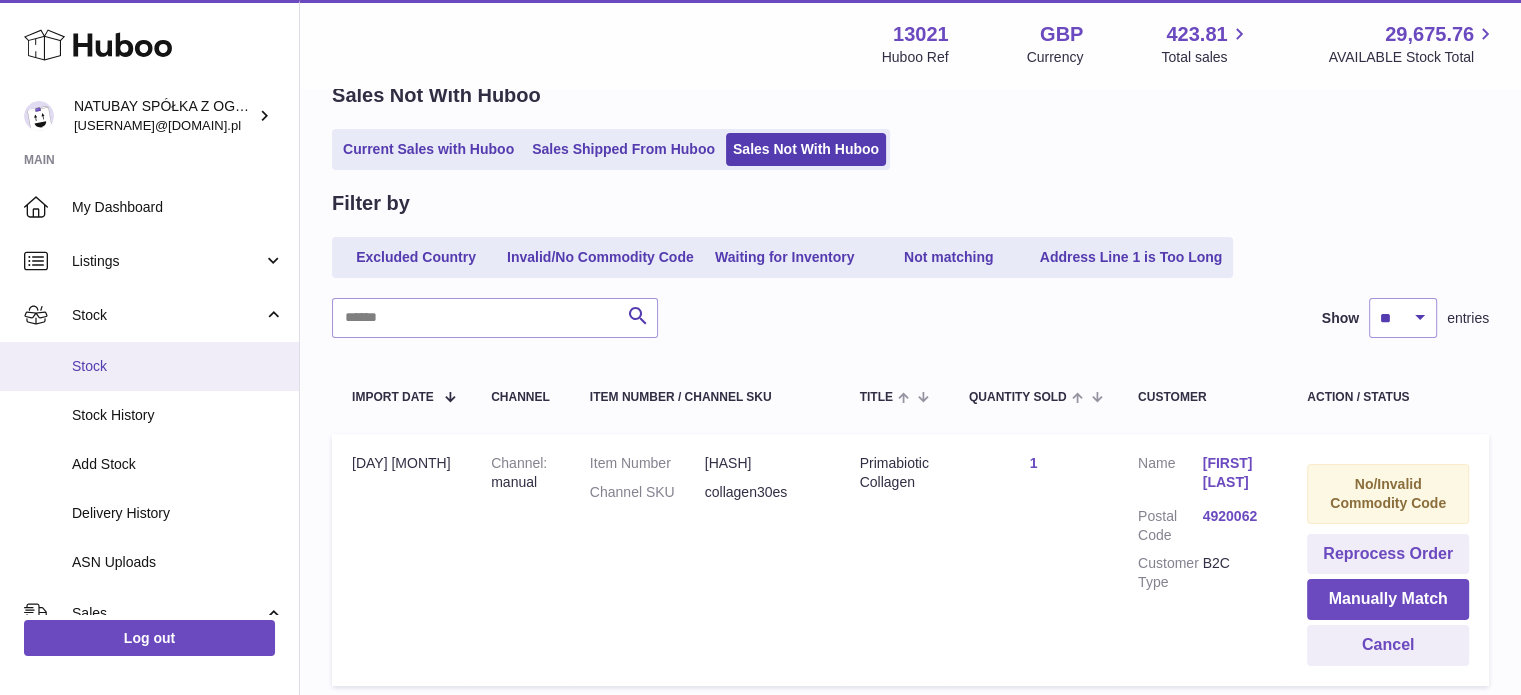 click on "Stock" at bounding box center (149, 366) 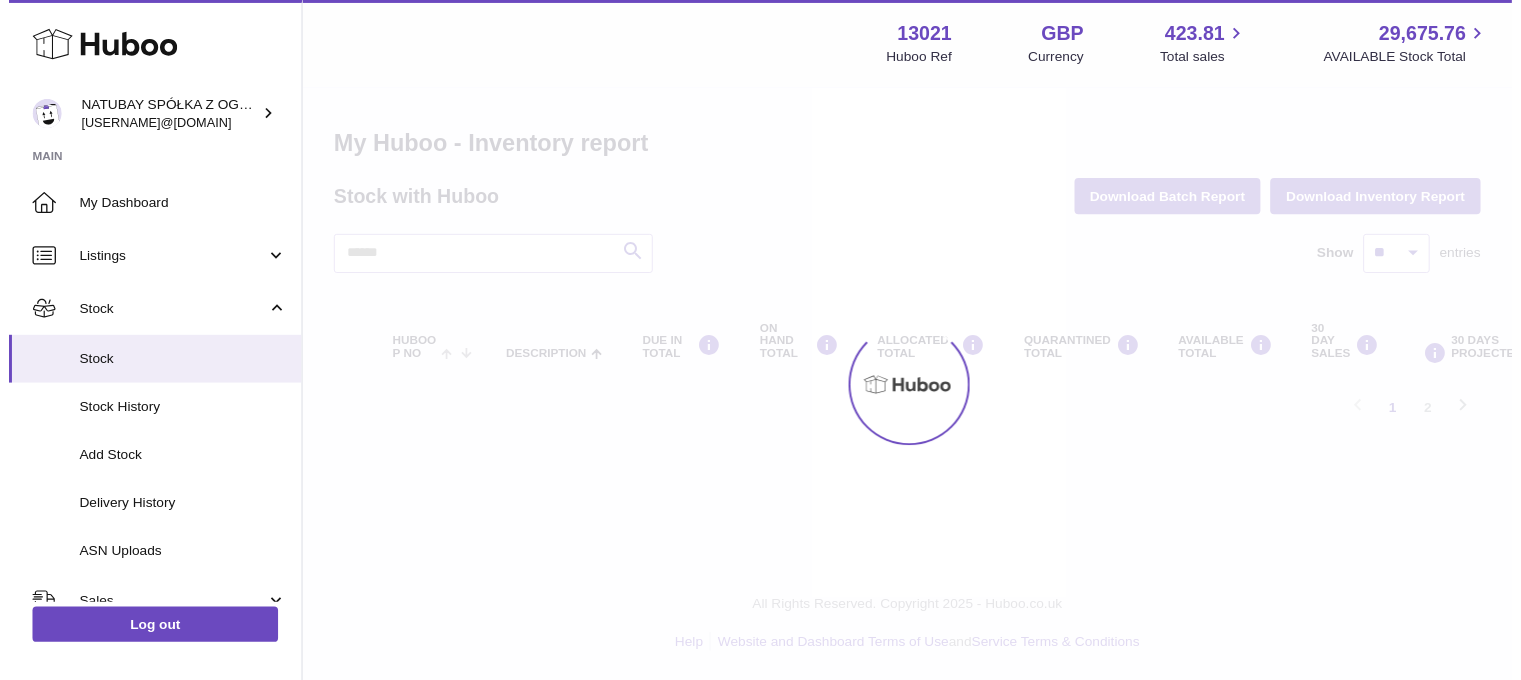 scroll, scrollTop: 0, scrollLeft: 0, axis: both 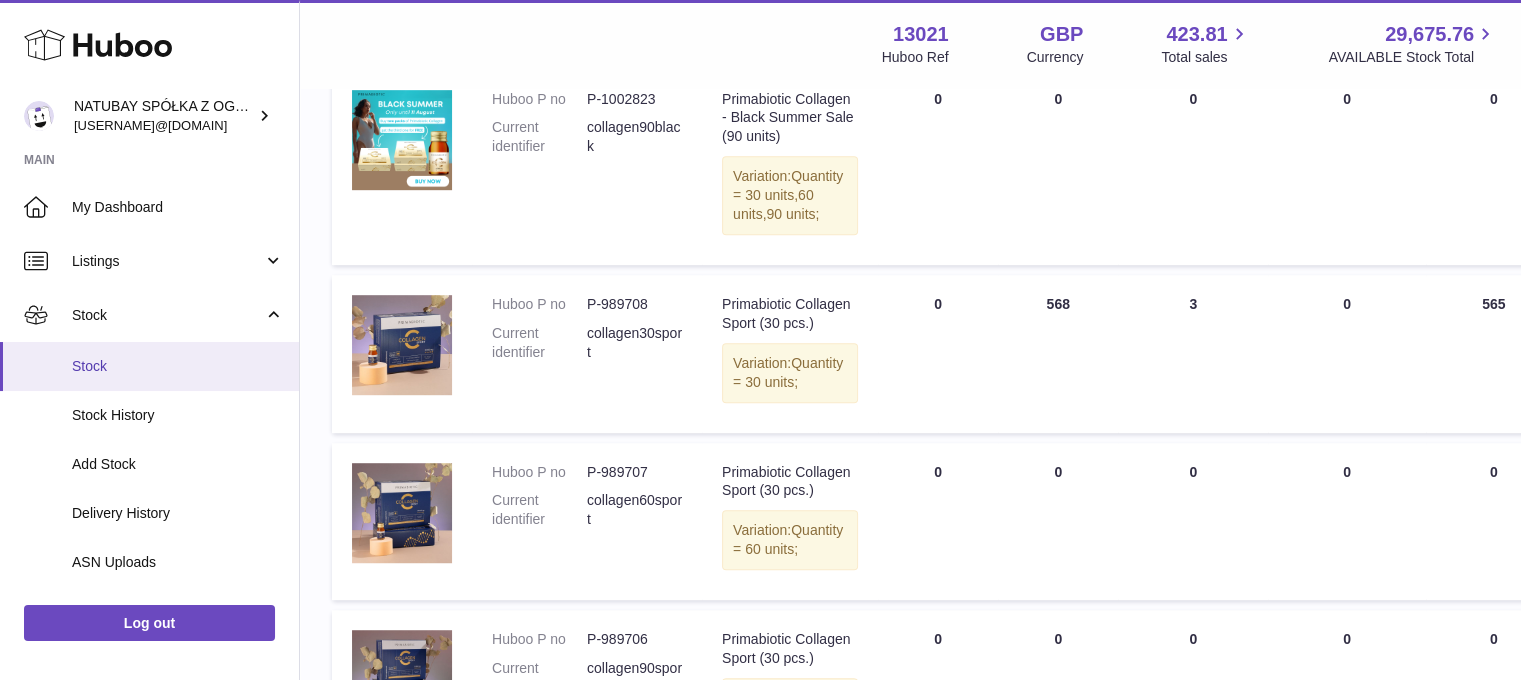 click on "Stock" at bounding box center [178, 366] 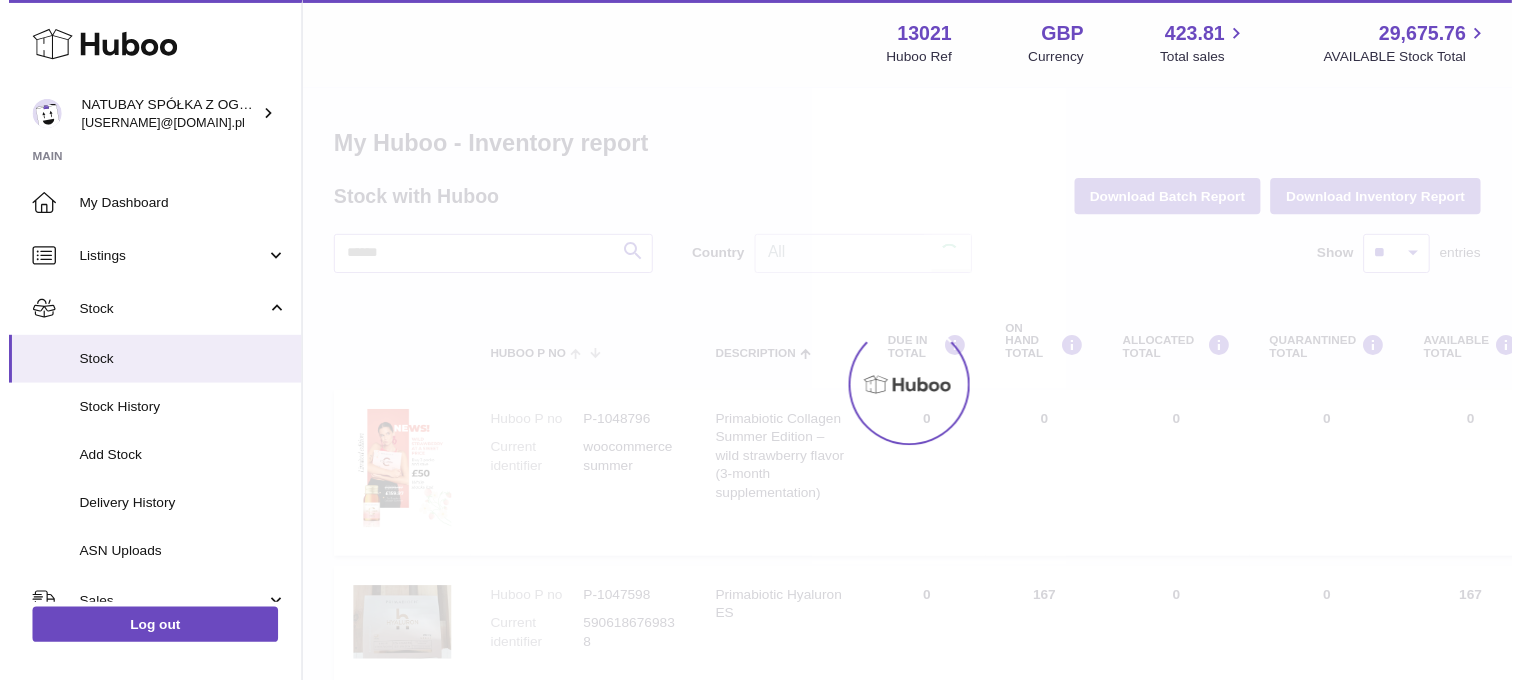 scroll, scrollTop: 0, scrollLeft: 0, axis: both 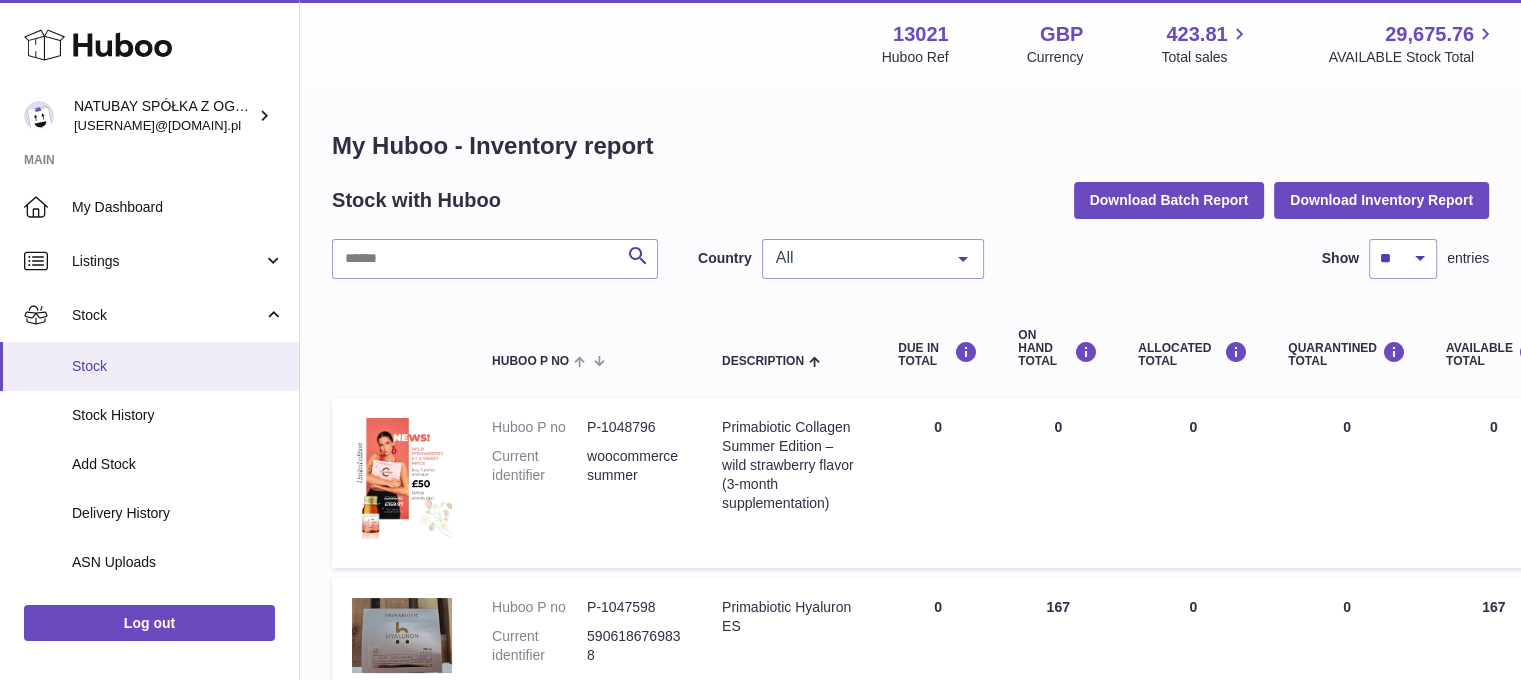 click on "Stock" at bounding box center (178, 366) 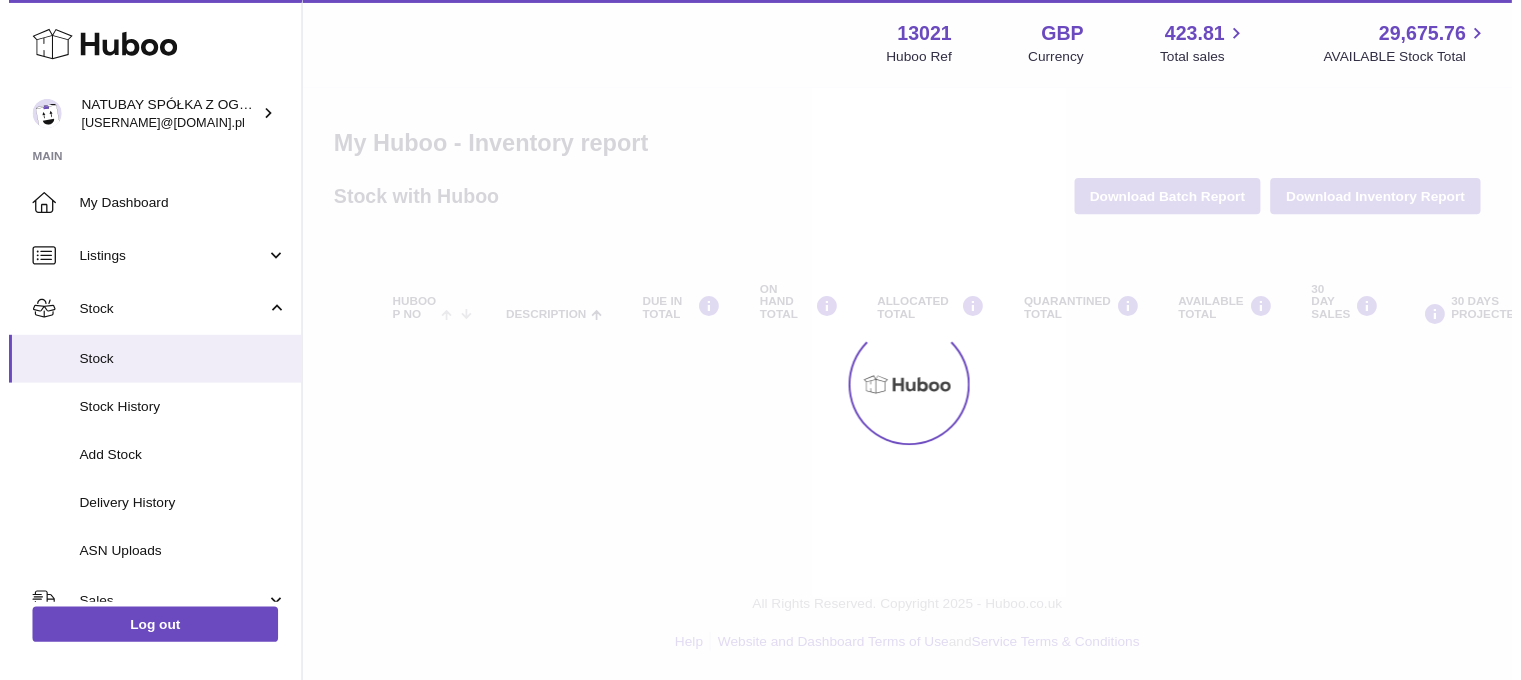 scroll, scrollTop: 0, scrollLeft: 0, axis: both 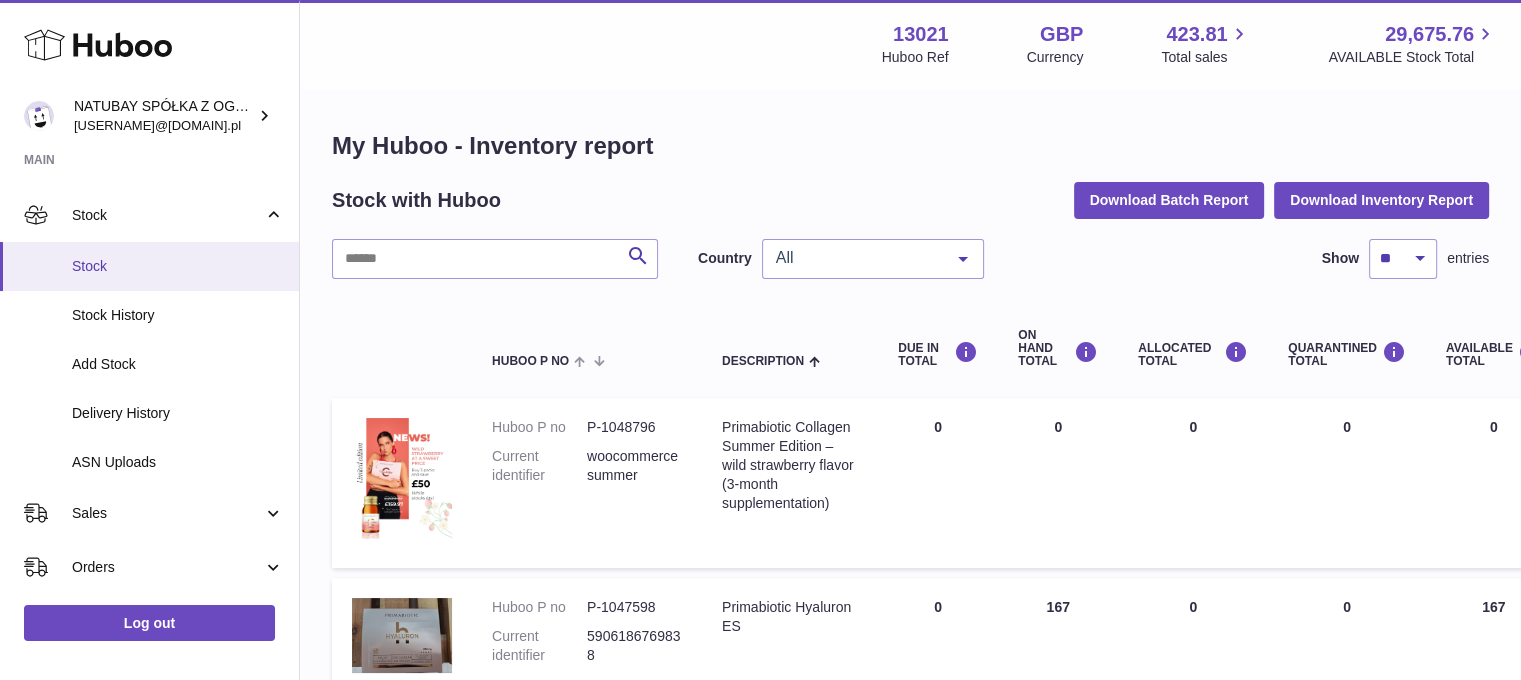 drag, startPoint x: 176, startPoint y: 224, endPoint x: 168, endPoint y: 259, distance: 35.902645 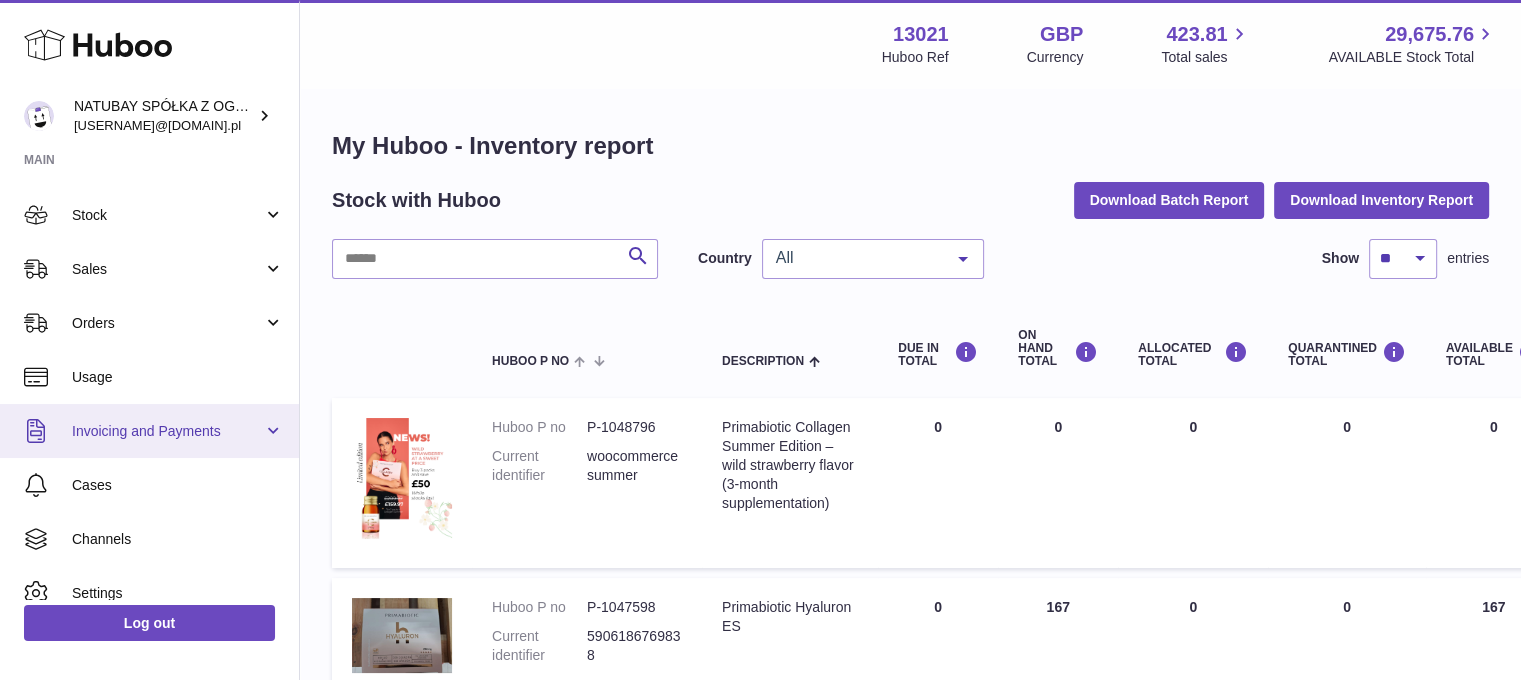 click on "Invoicing and Payments" at bounding box center [167, 431] 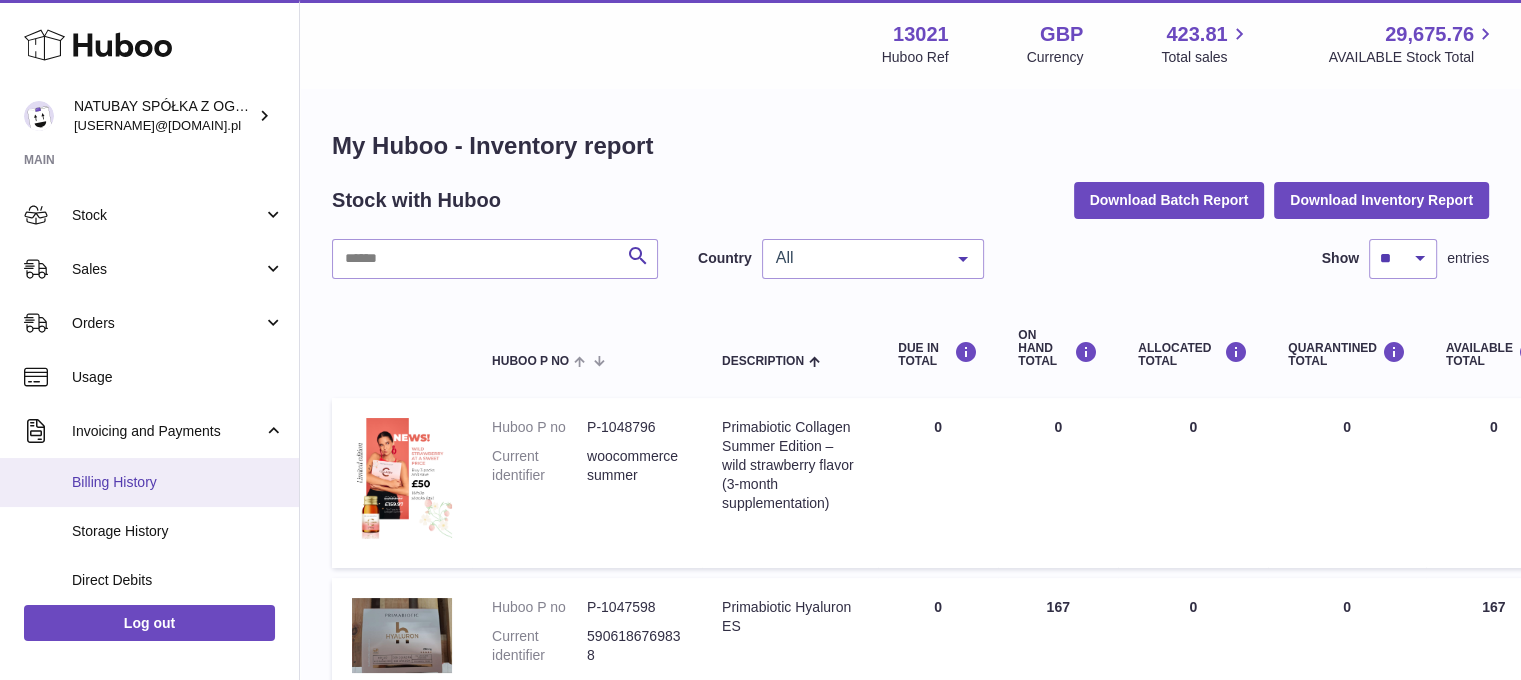click on "Billing History" at bounding box center (178, 482) 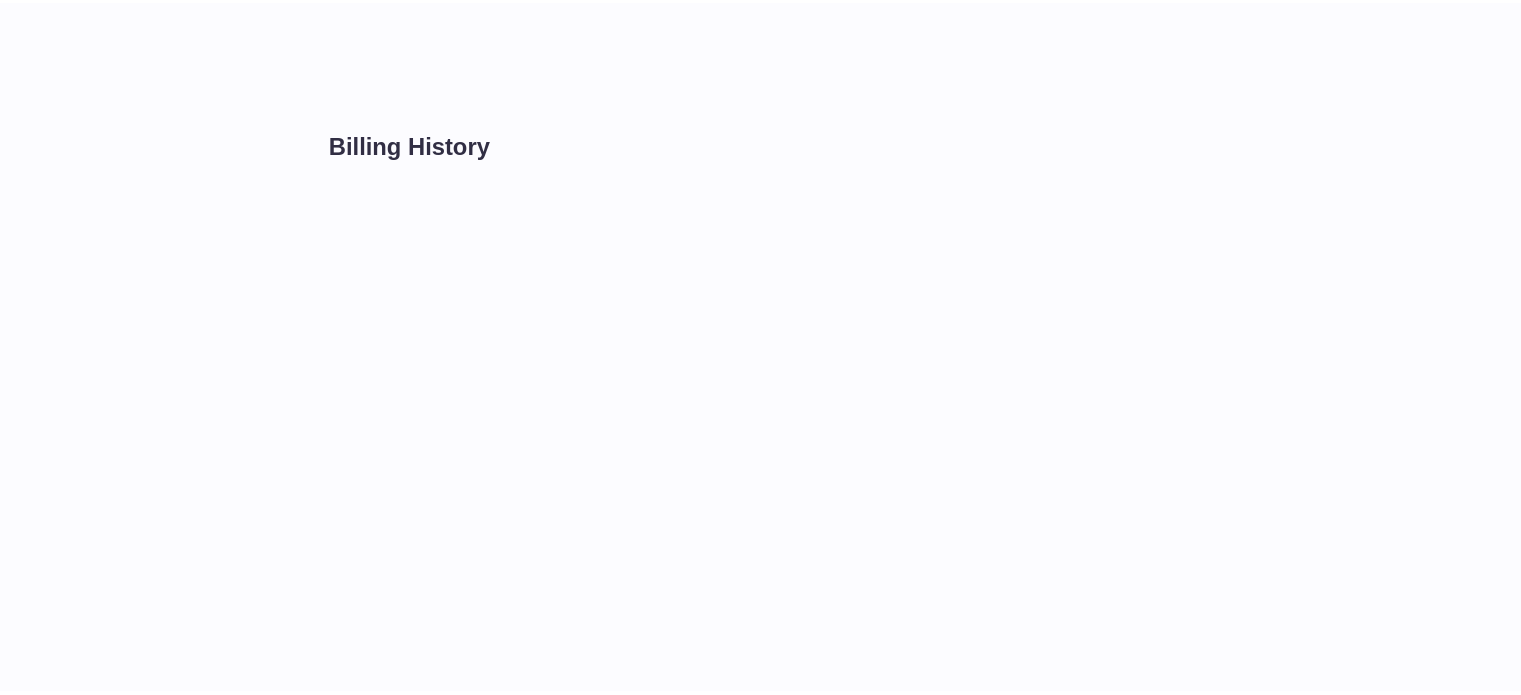 scroll, scrollTop: 0, scrollLeft: 0, axis: both 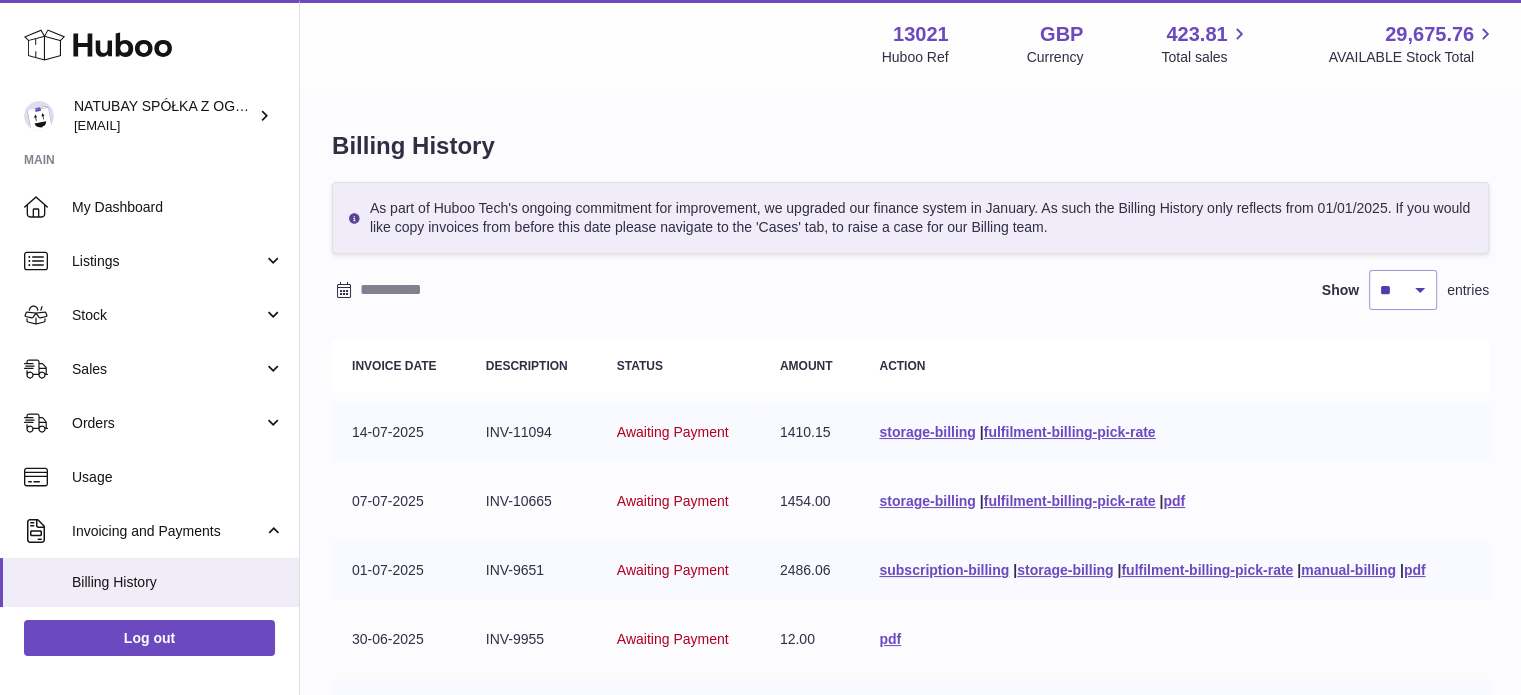 drag, startPoint x: 168, startPoint y: 328, endPoint x: 172, endPoint y: 350, distance: 22.36068 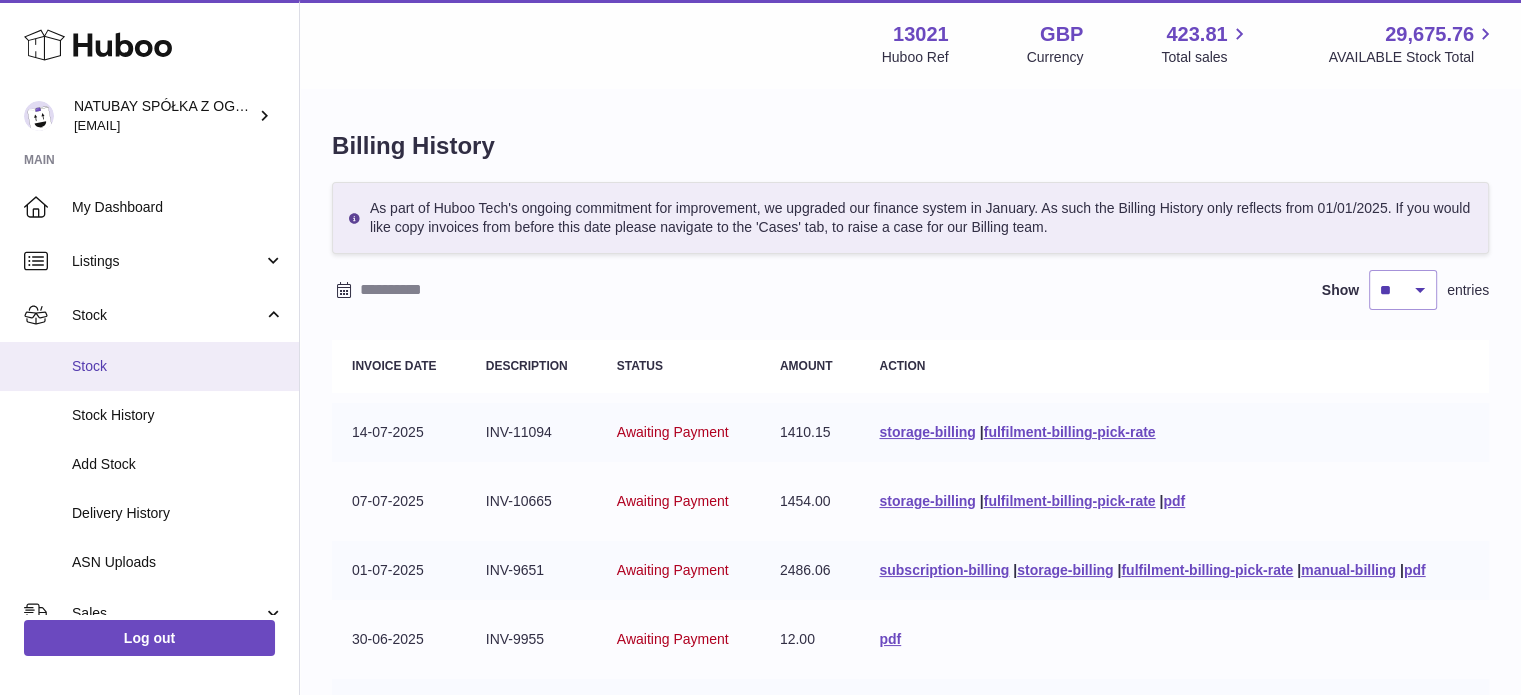 click on "Stock" at bounding box center [178, 366] 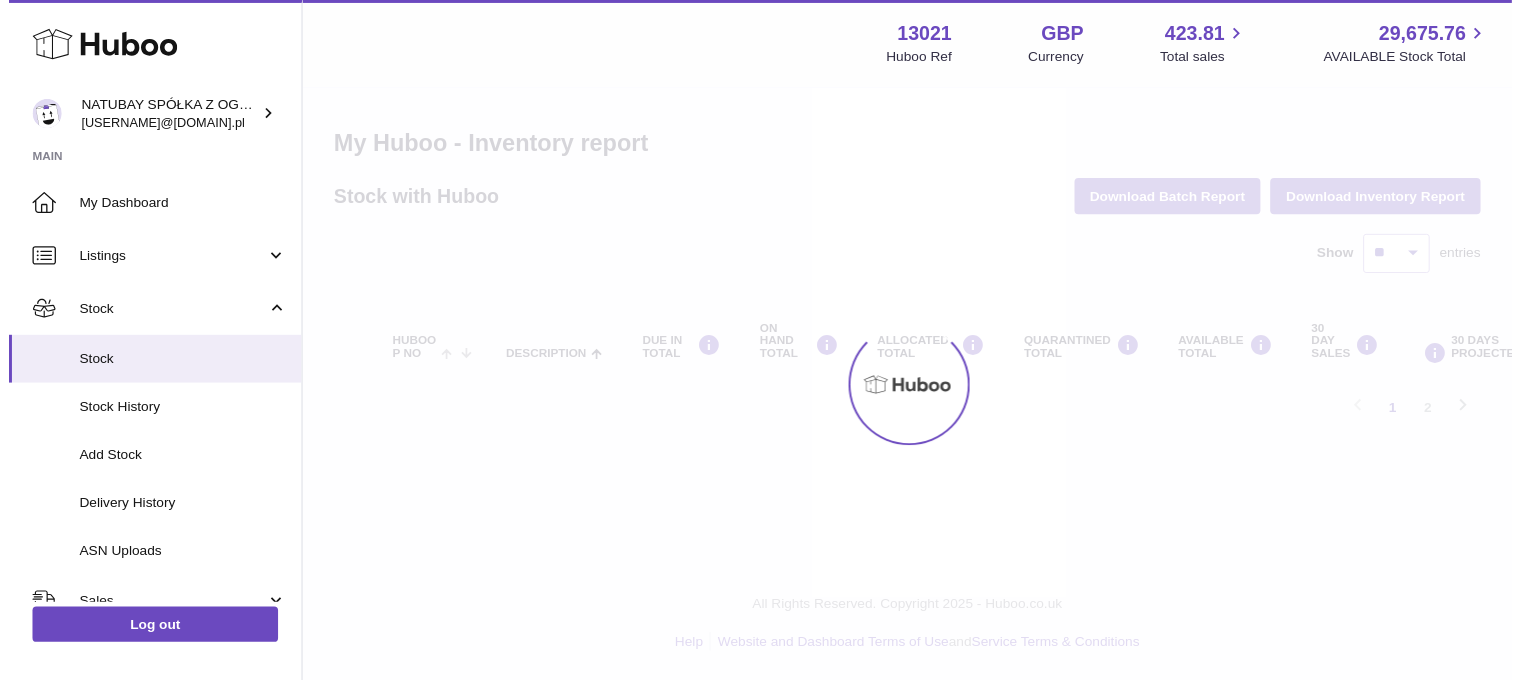 scroll, scrollTop: 0, scrollLeft: 0, axis: both 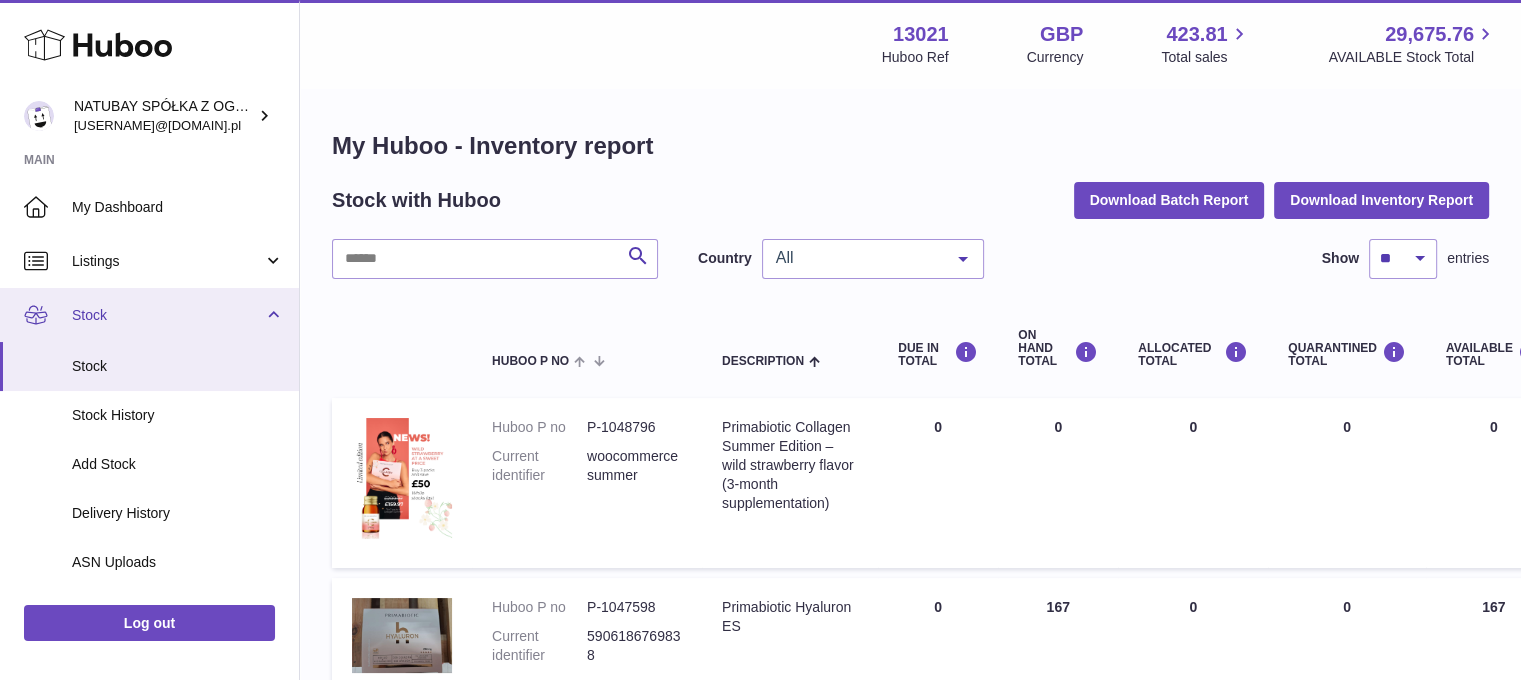 click on "Stock" at bounding box center [167, 315] 